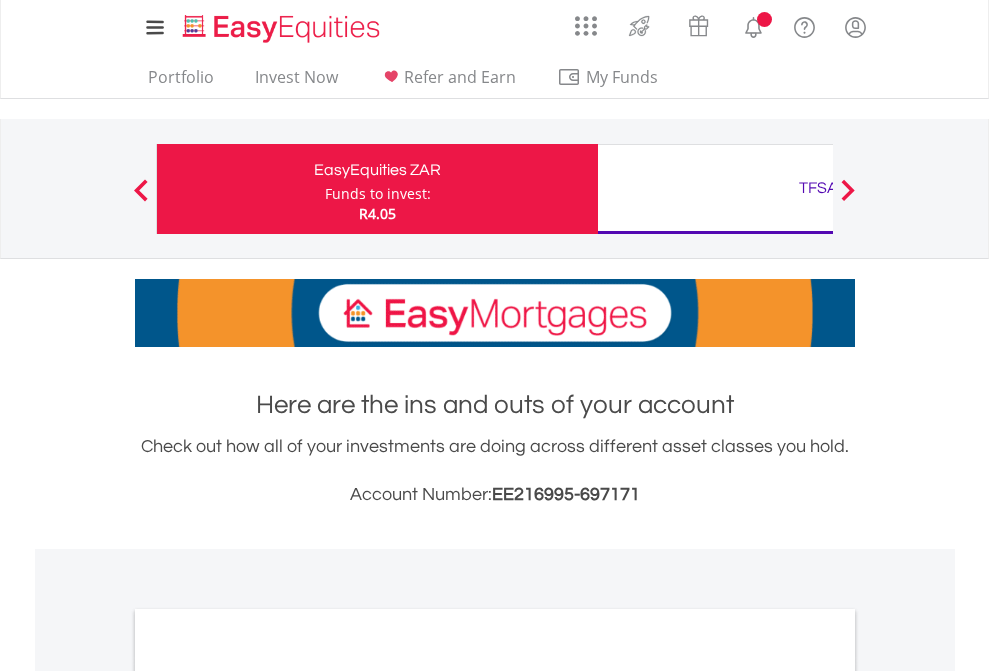 scroll, scrollTop: 0, scrollLeft: 0, axis: both 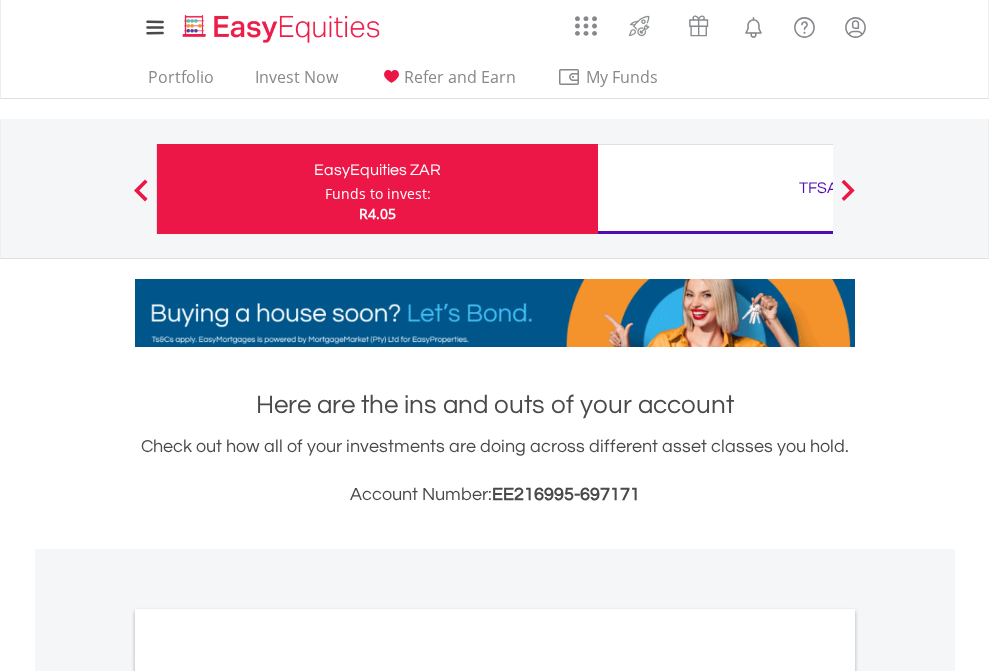 click on "Funds to invest:" at bounding box center [378, 194] 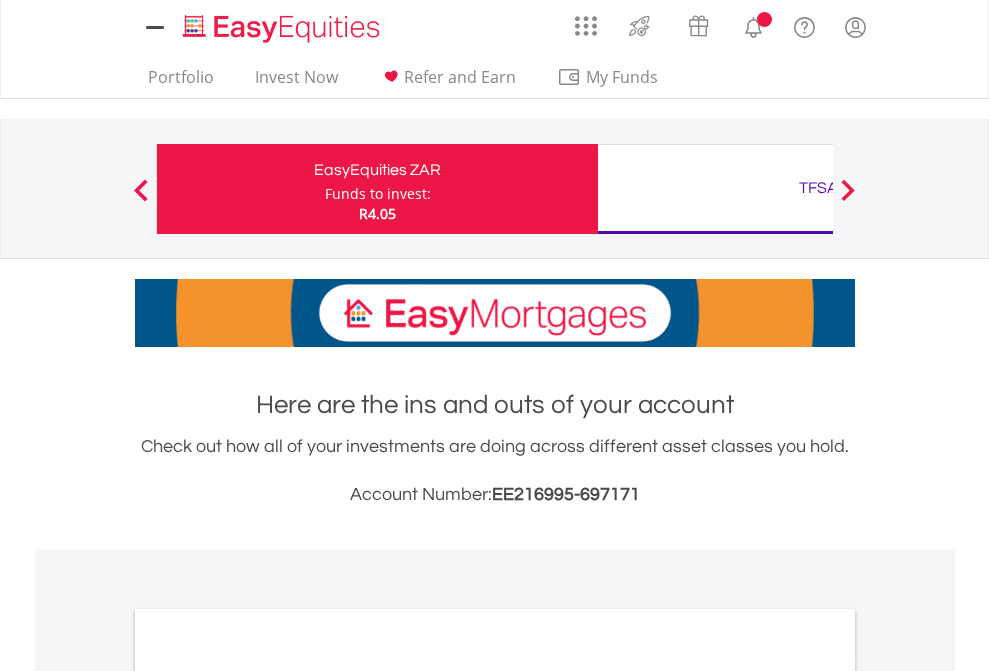 scroll, scrollTop: 0, scrollLeft: 0, axis: both 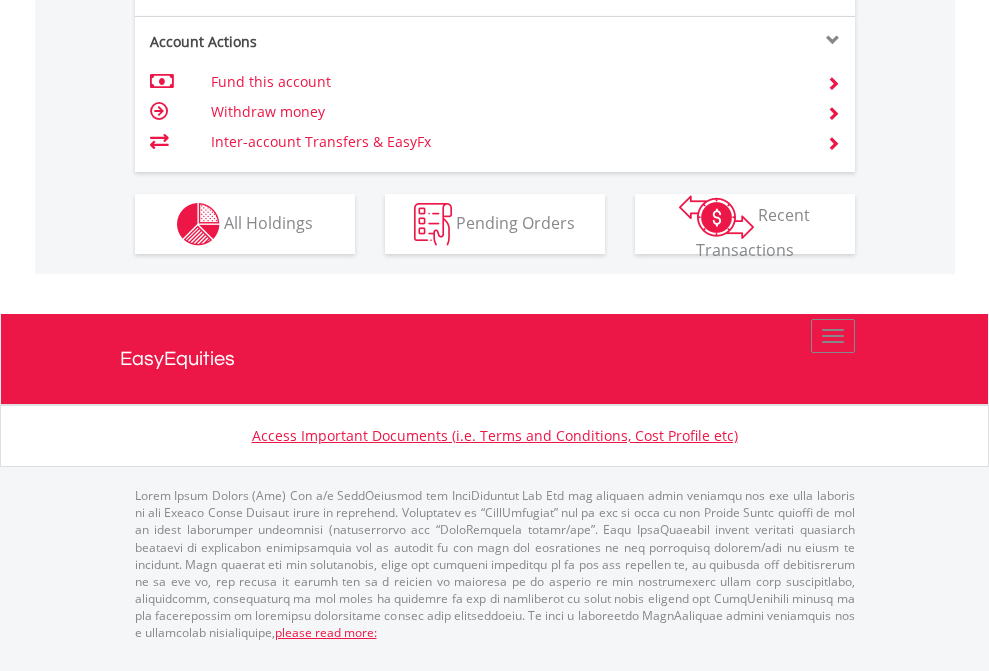click on "Investment types" at bounding box center (706, -337) 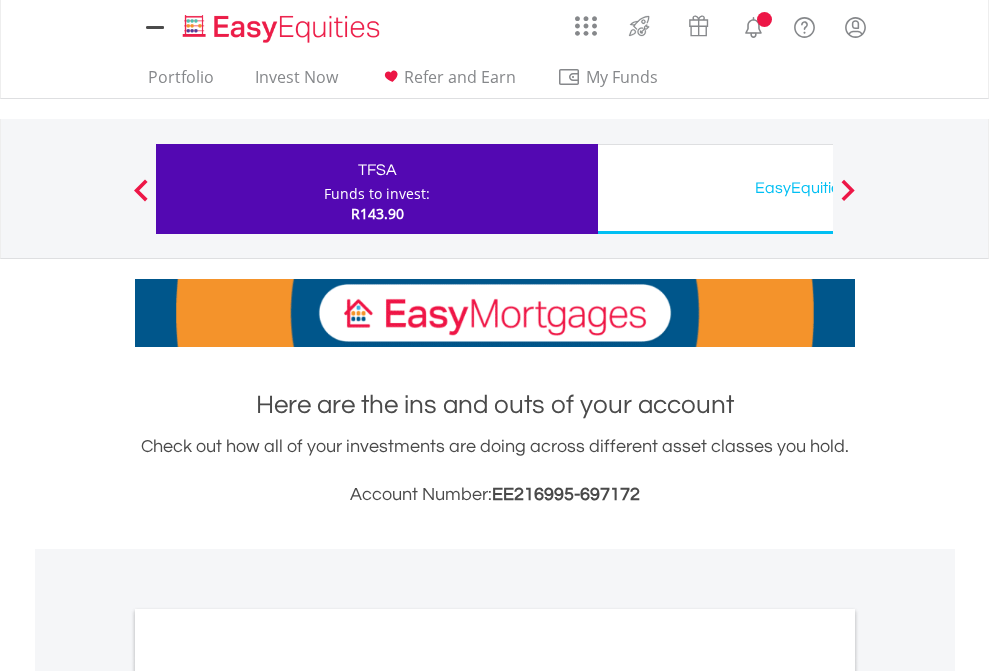 scroll, scrollTop: 0, scrollLeft: 0, axis: both 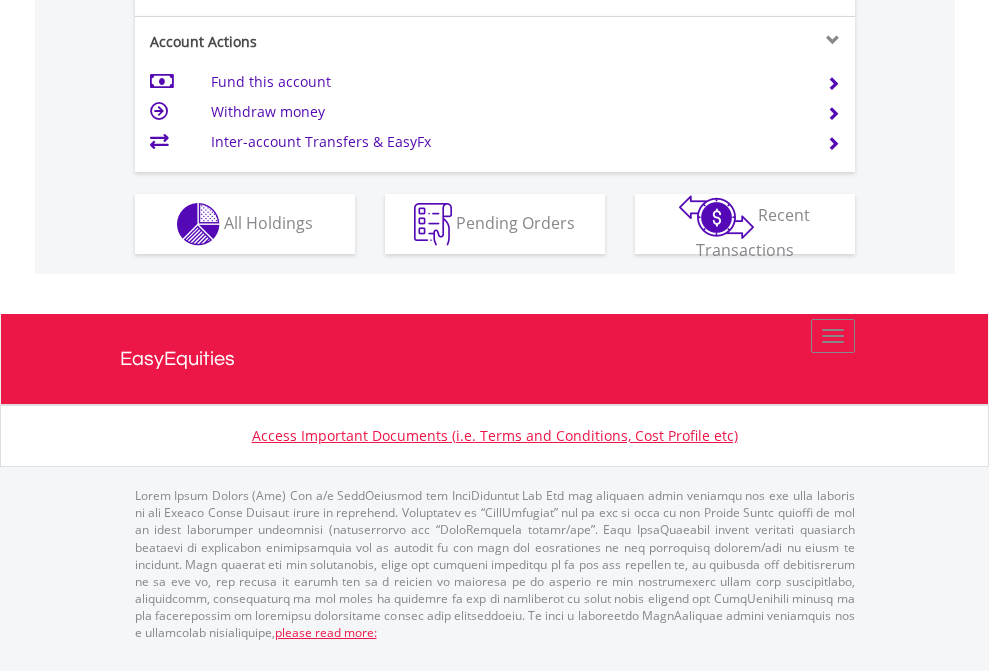 click on "Investment types" at bounding box center (706, -337) 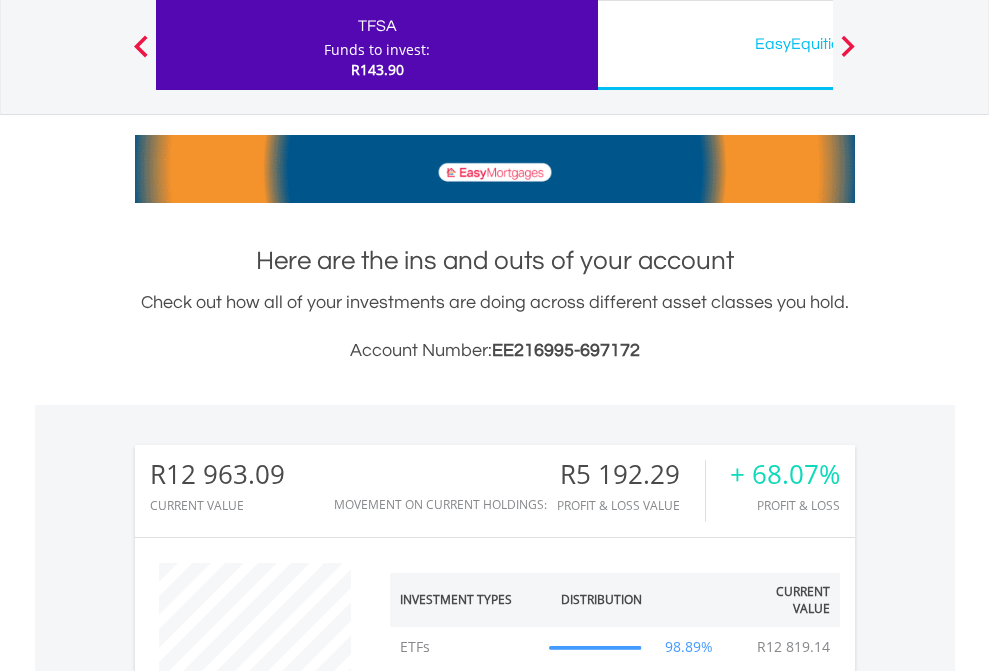 click on "EasyEquities USD" at bounding box center [818, 44] 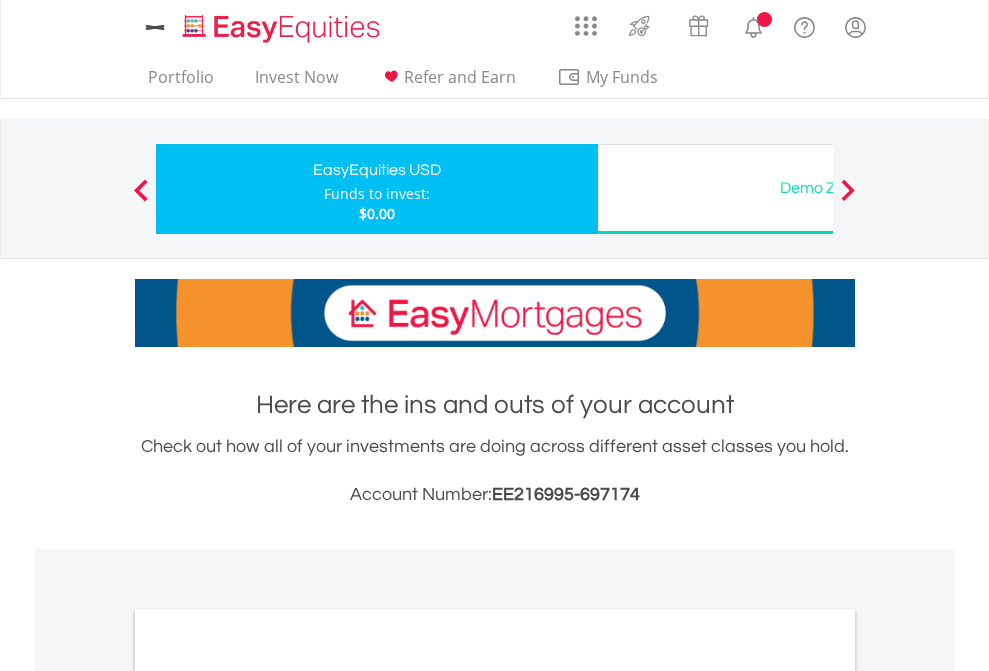 scroll, scrollTop: 0, scrollLeft: 0, axis: both 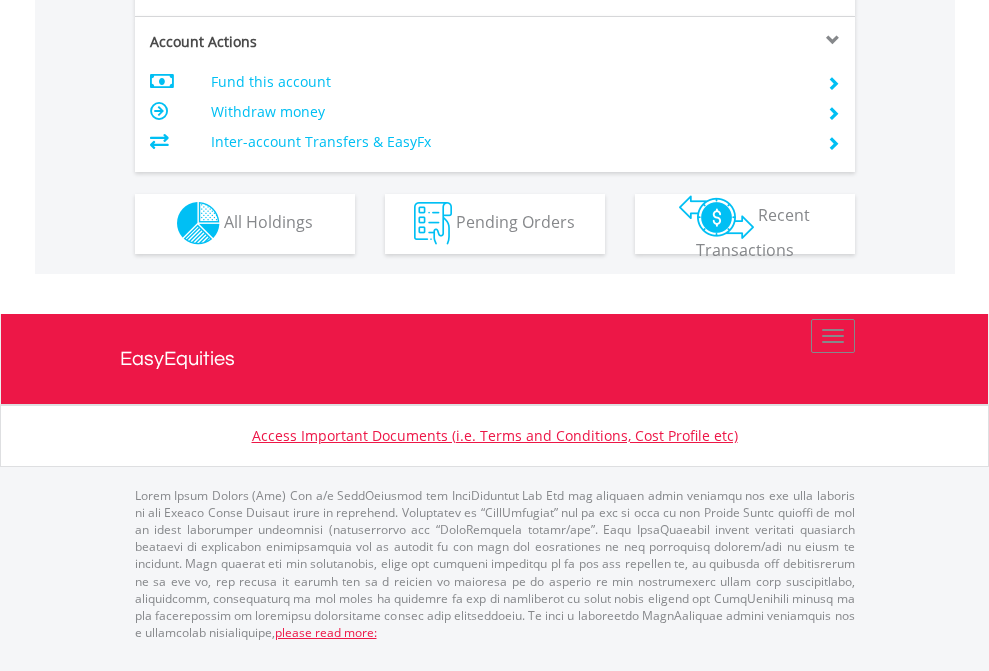 click on "Investment types" at bounding box center [706, -353] 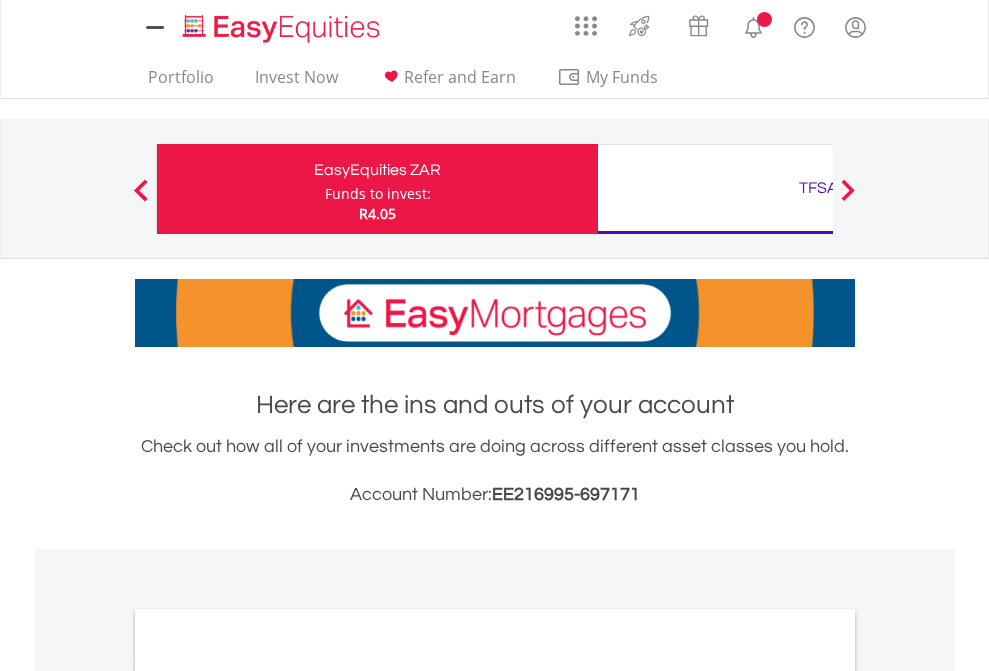 scroll, scrollTop: 0, scrollLeft: 0, axis: both 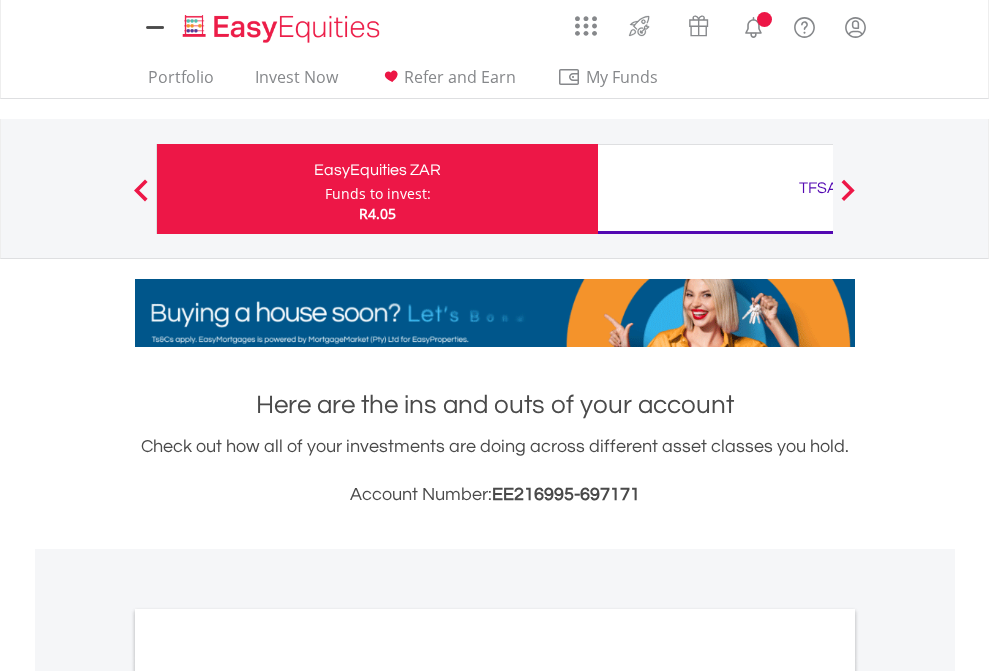 click on "All Holdings" at bounding box center (268, 1096) 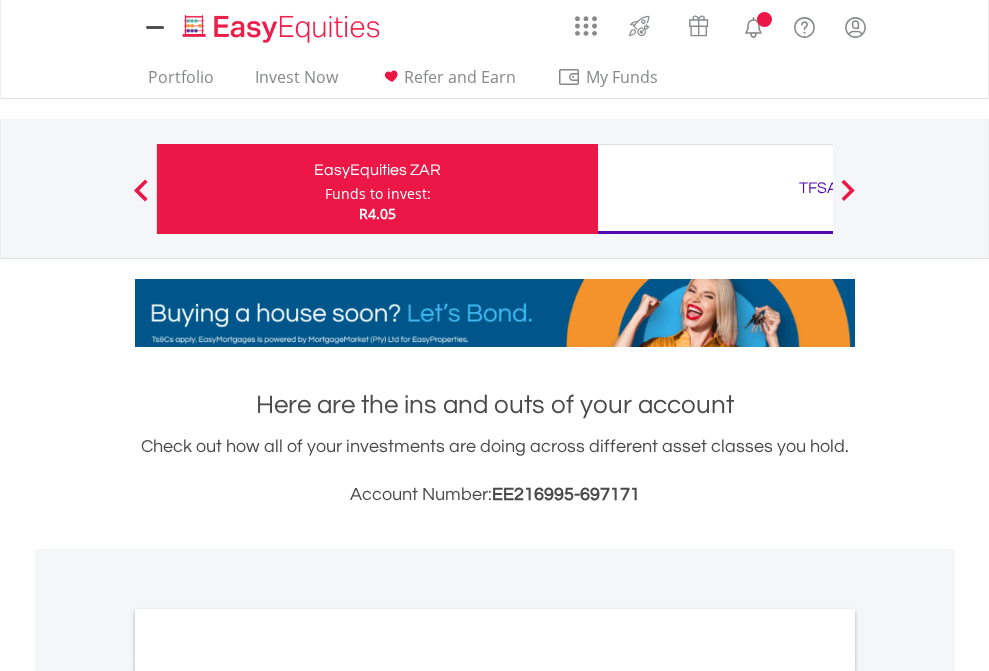 scroll, scrollTop: 1202, scrollLeft: 0, axis: vertical 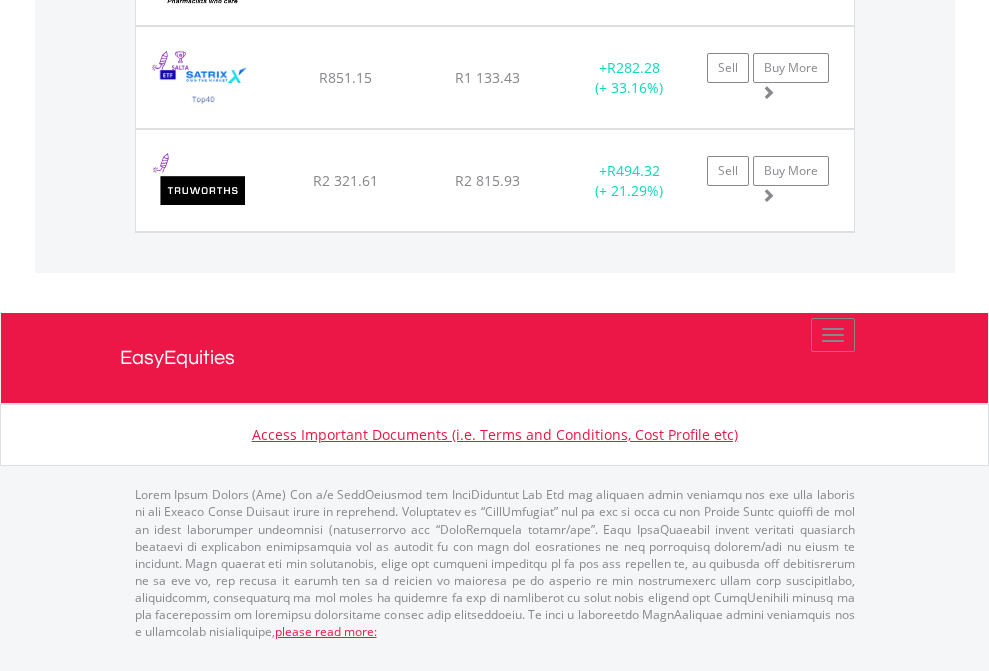 click on "TFSA" at bounding box center [818, -1728] 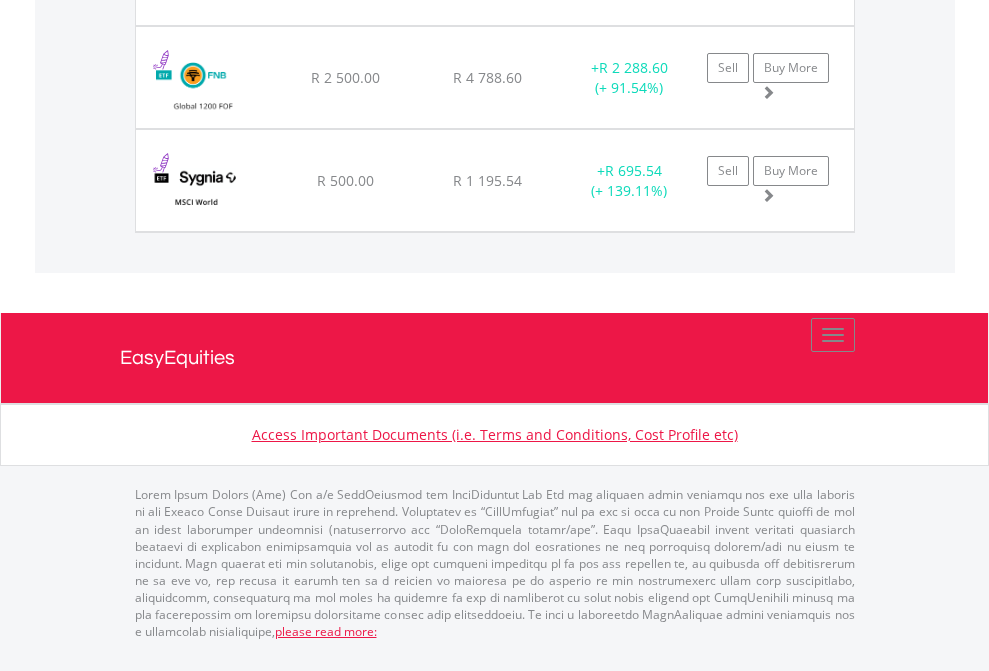 click on "EasyEquities USD" at bounding box center [818, -1831] 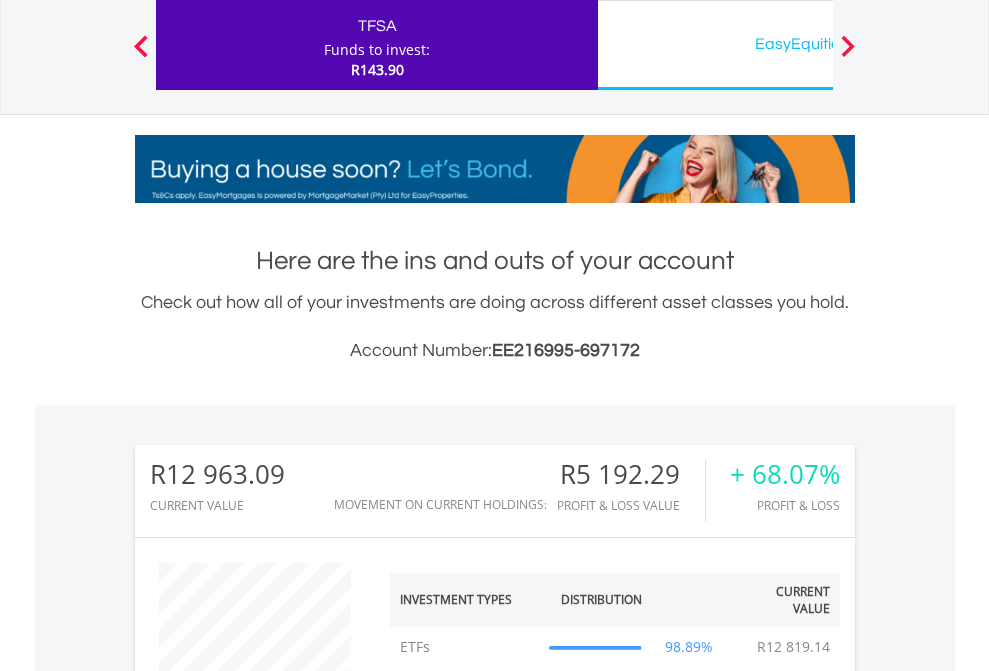 scroll, scrollTop: 999808, scrollLeft: 999687, axis: both 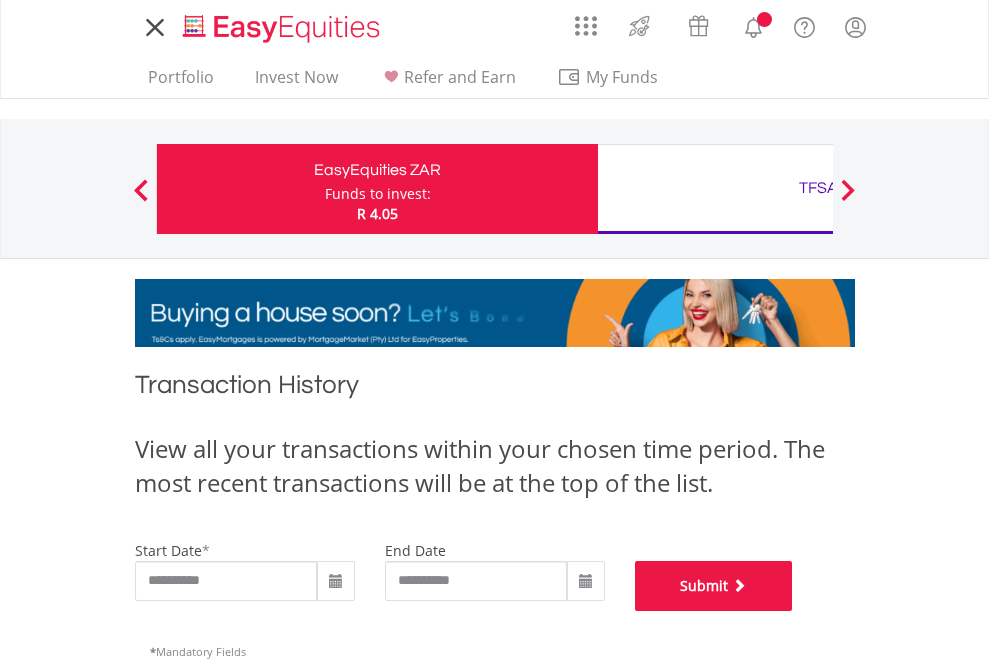 click on "Submit" at bounding box center [714, 586] 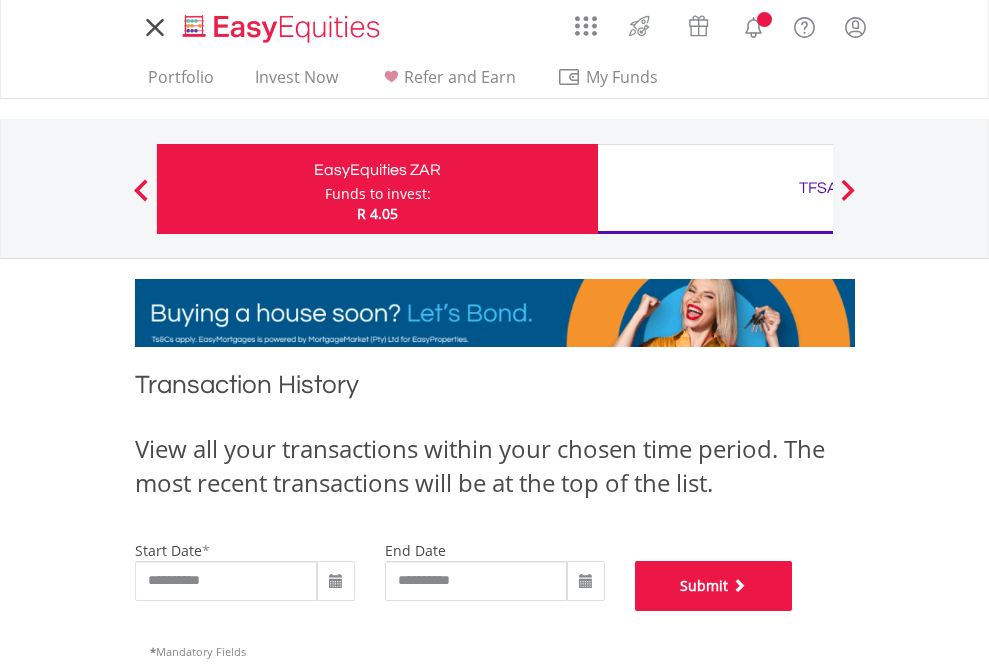 scroll, scrollTop: 811, scrollLeft: 0, axis: vertical 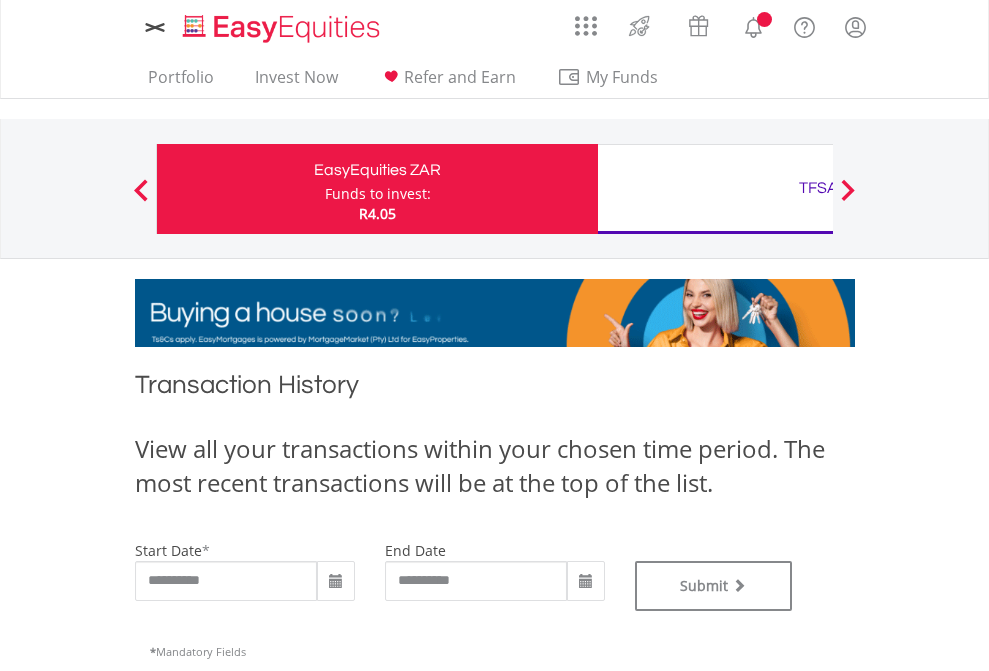 click on "TFSA" at bounding box center [818, 188] 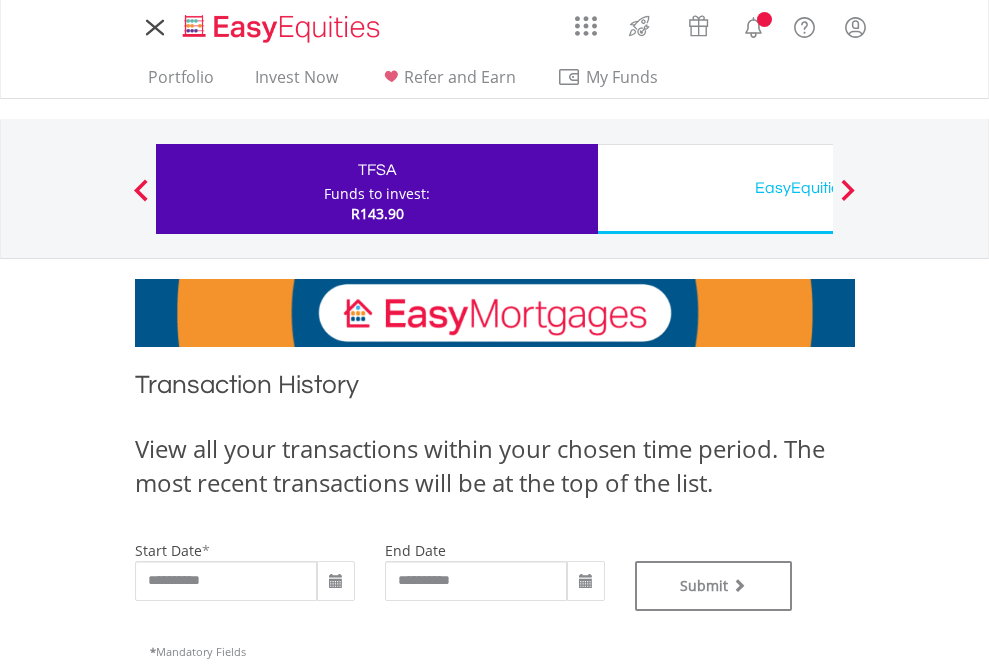 scroll, scrollTop: 0, scrollLeft: 0, axis: both 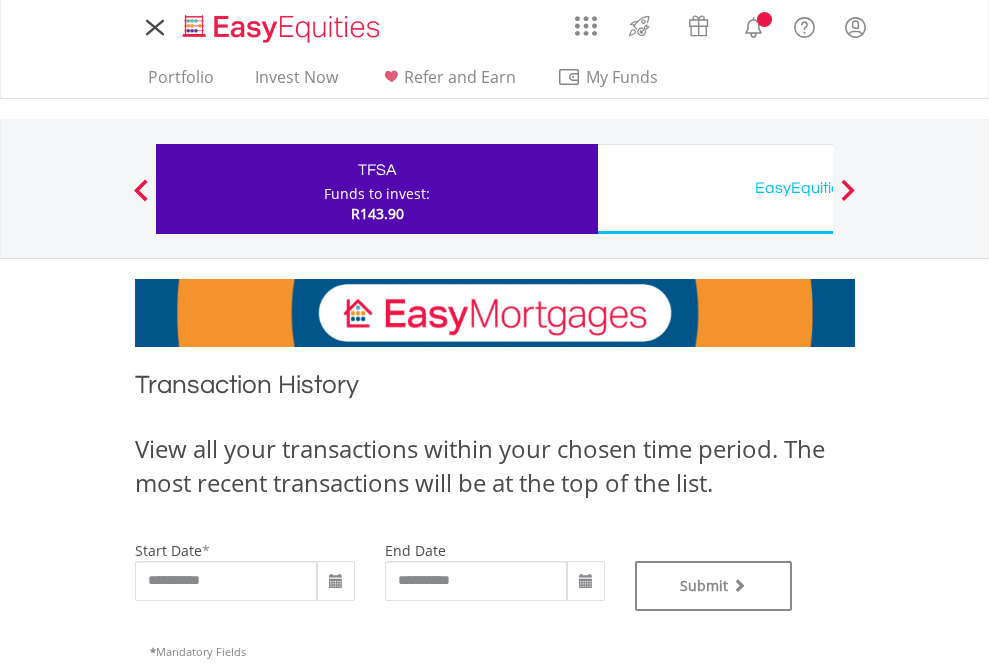 type on "**********" 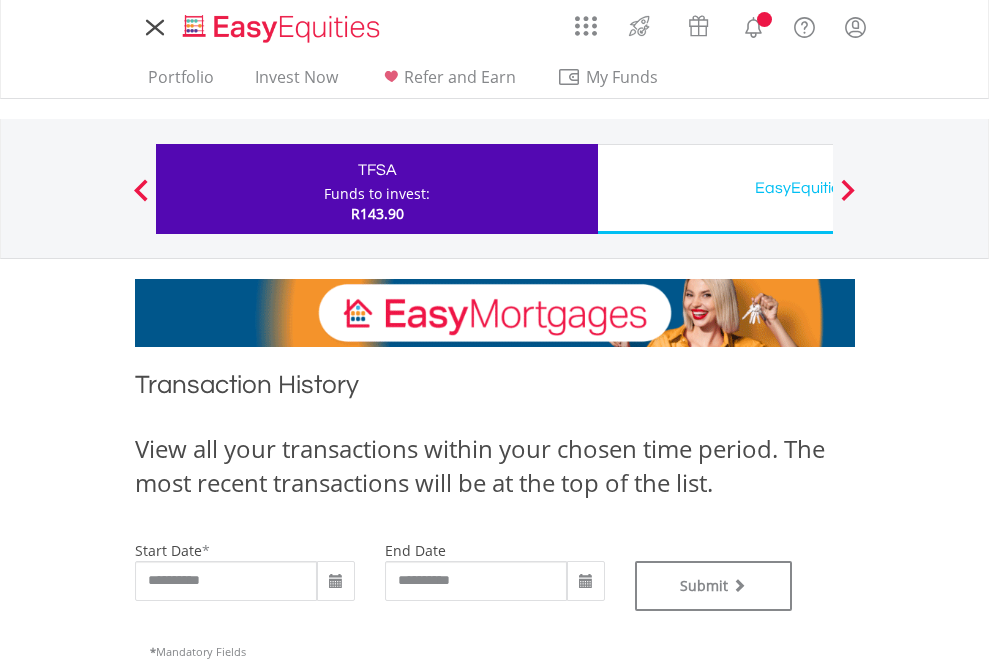 type on "**********" 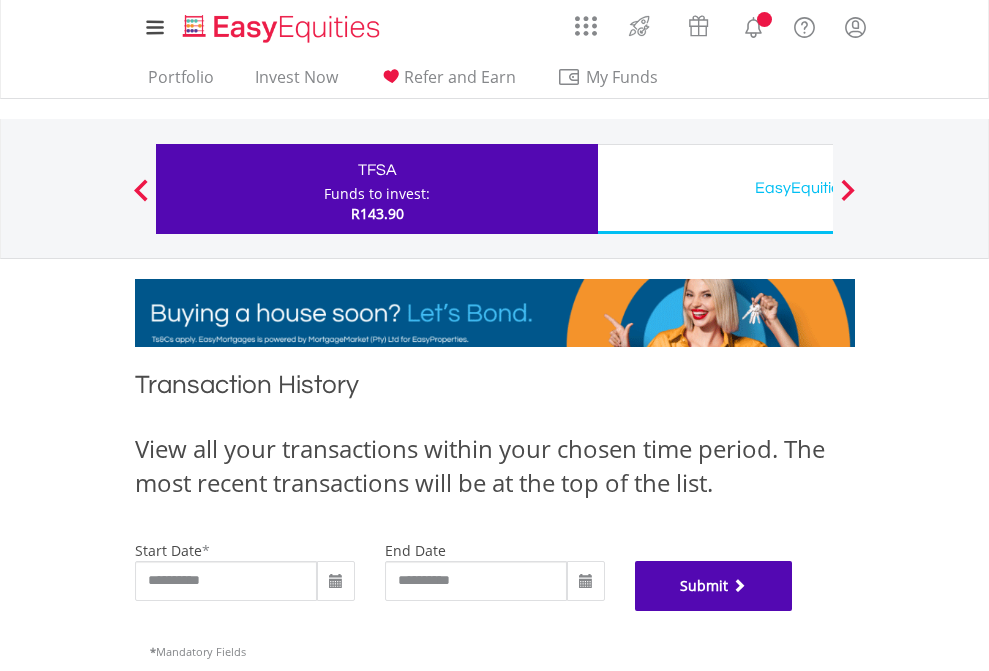 click on "Submit" at bounding box center [714, 586] 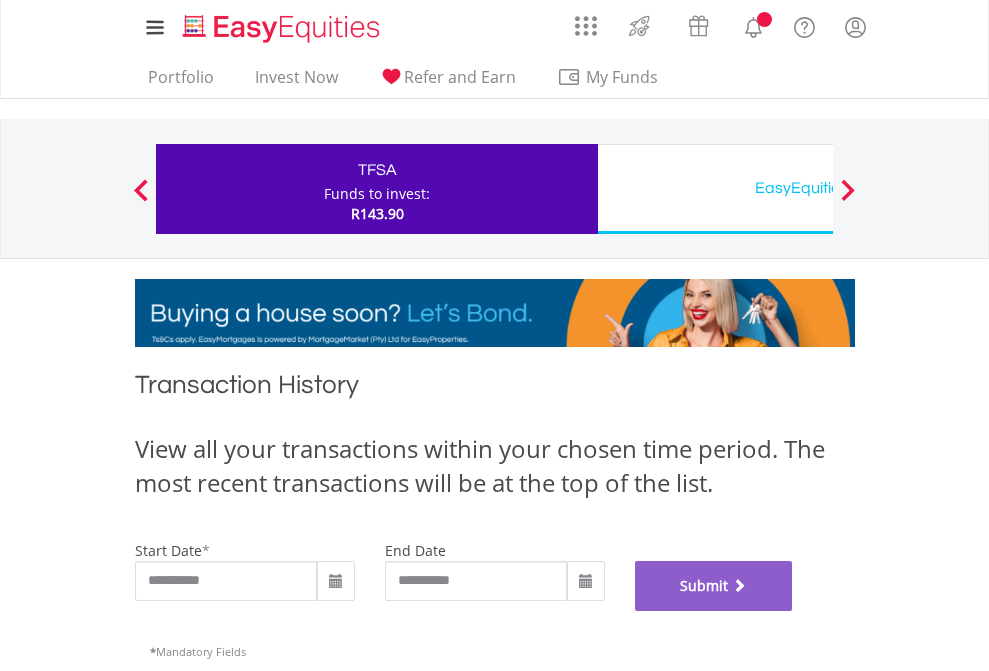scroll, scrollTop: 811, scrollLeft: 0, axis: vertical 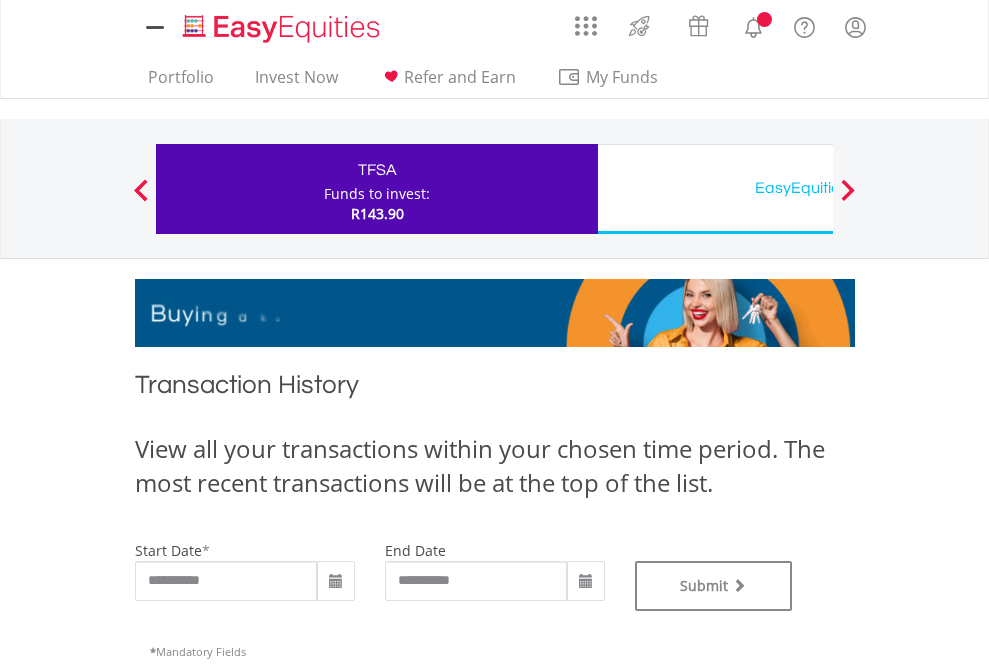 click on "EasyEquities USD" at bounding box center (818, 188) 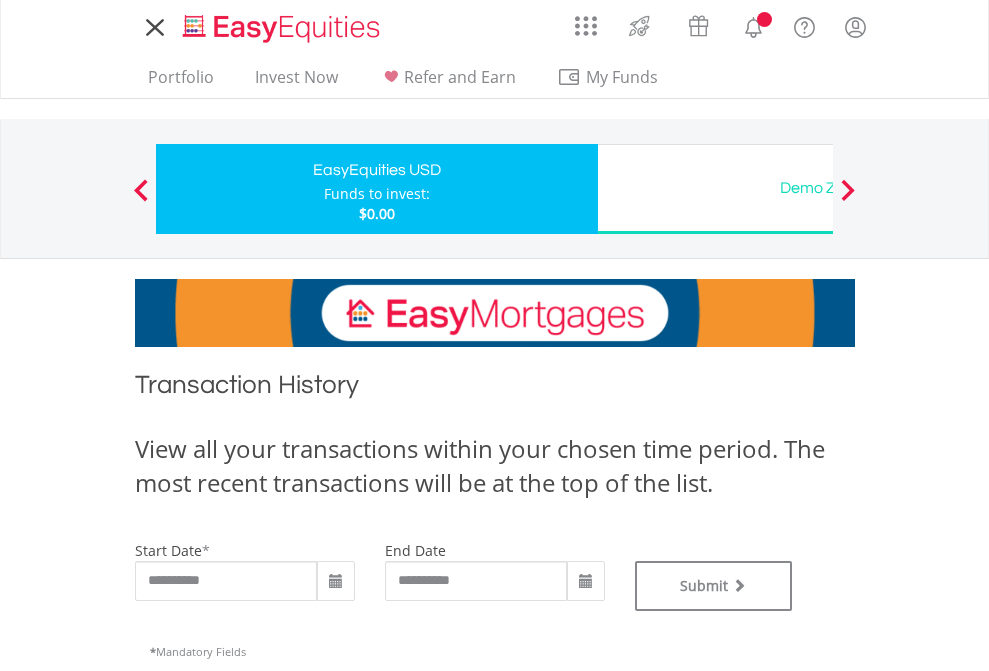 scroll, scrollTop: 0, scrollLeft: 0, axis: both 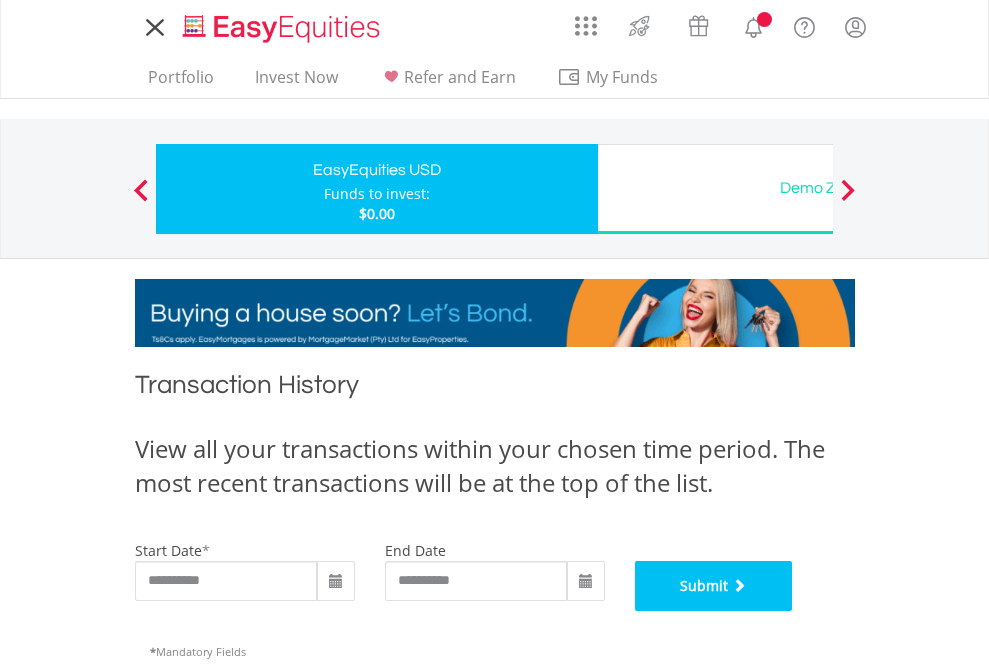 click on "Submit" at bounding box center (714, 586) 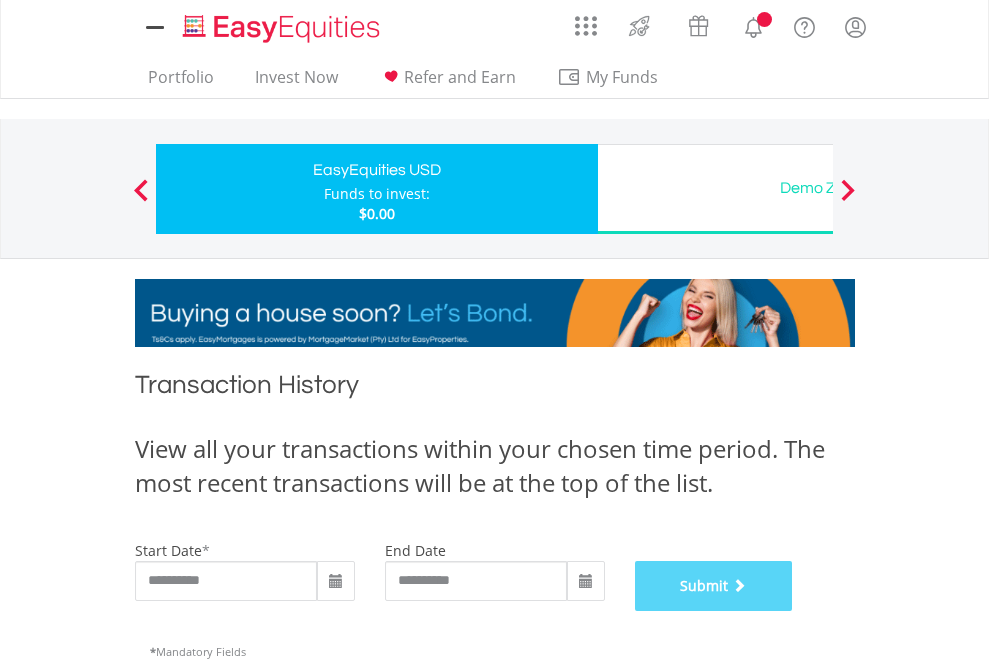 scroll, scrollTop: 811, scrollLeft: 0, axis: vertical 